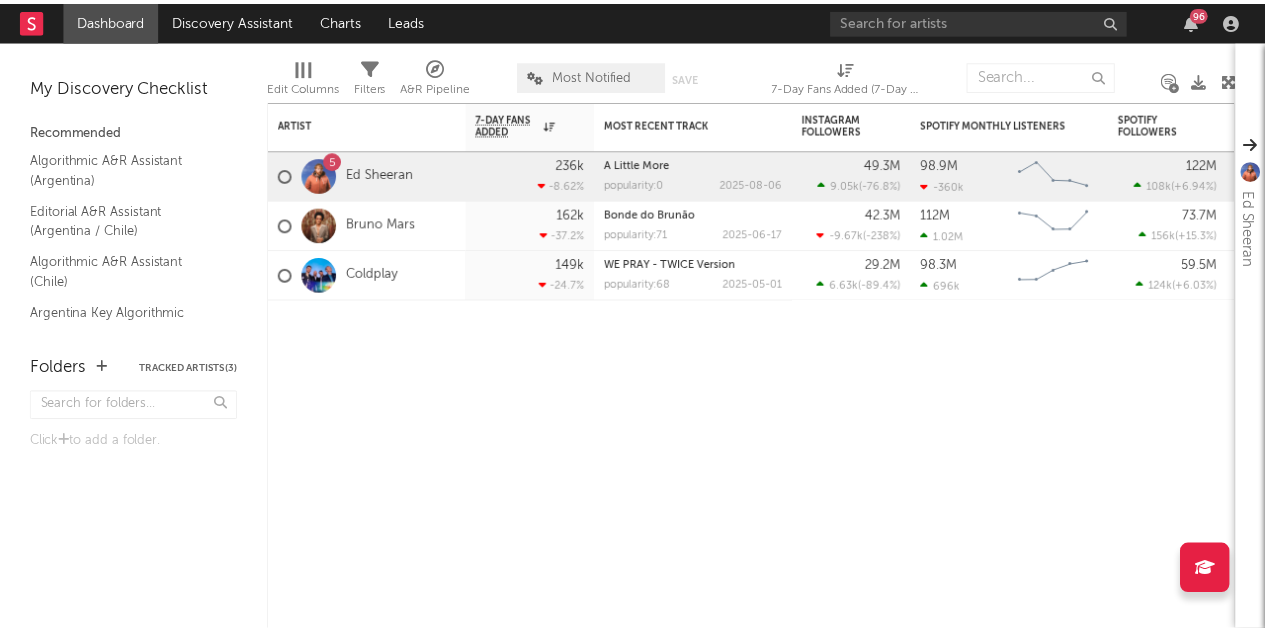 scroll, scrollTop: 0, scrollLeft: 0, axis: both 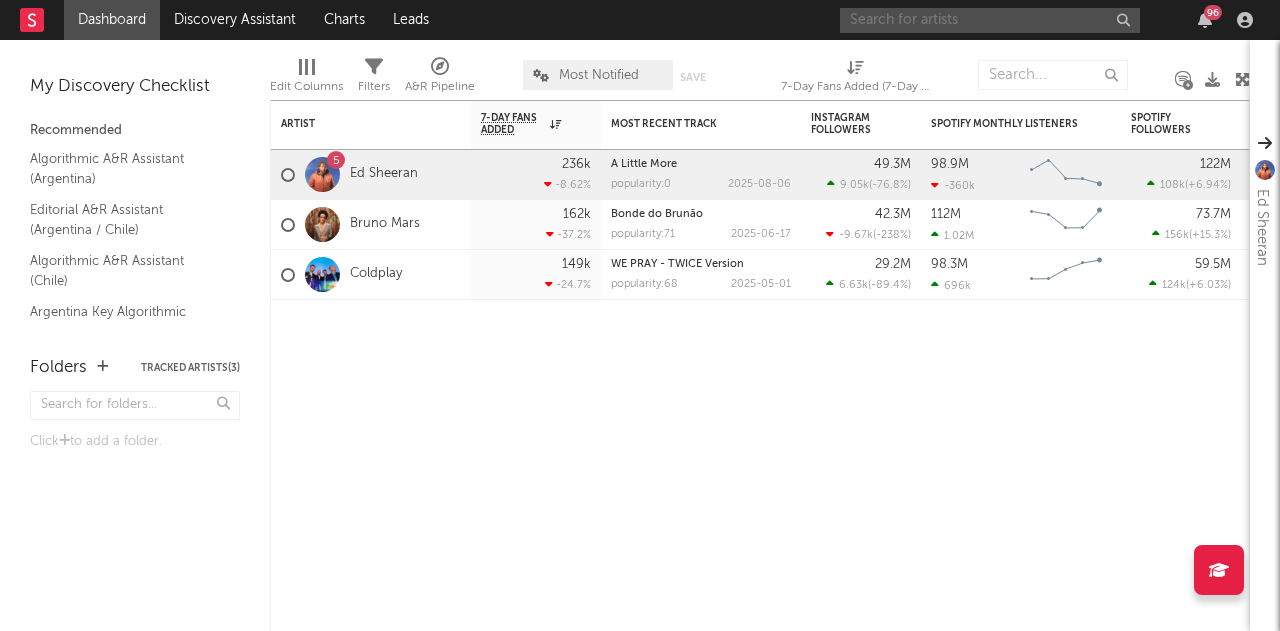 click at bounding box center [990, 20] 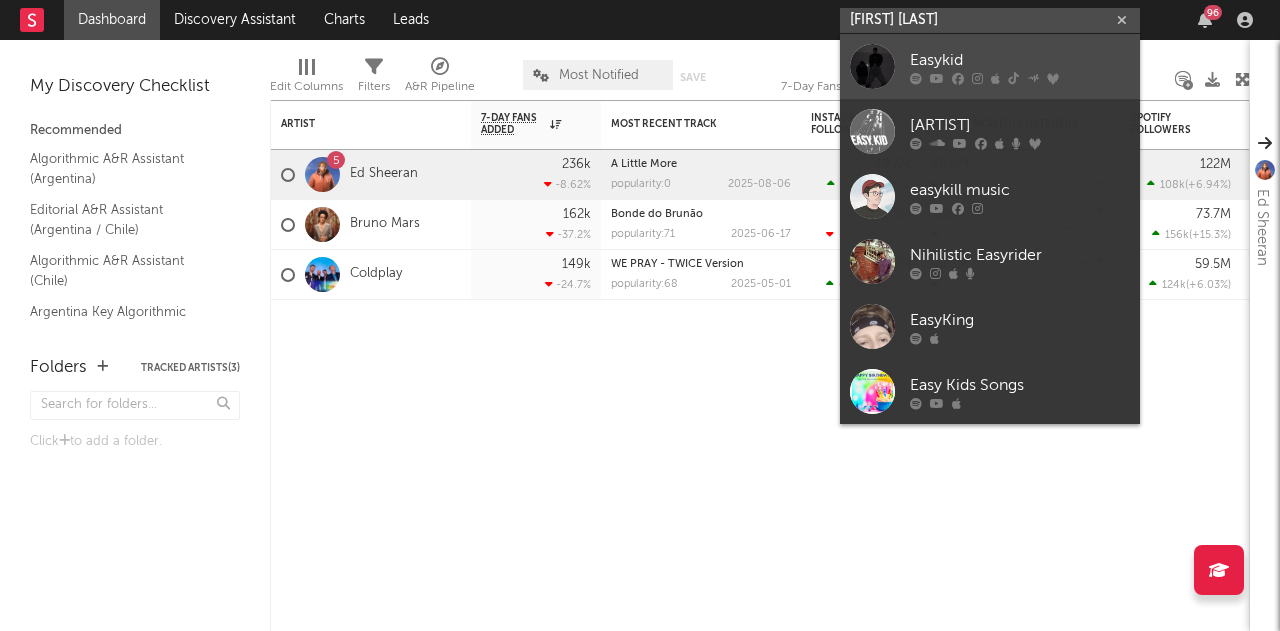 type on "[FIRST] [LAST]" 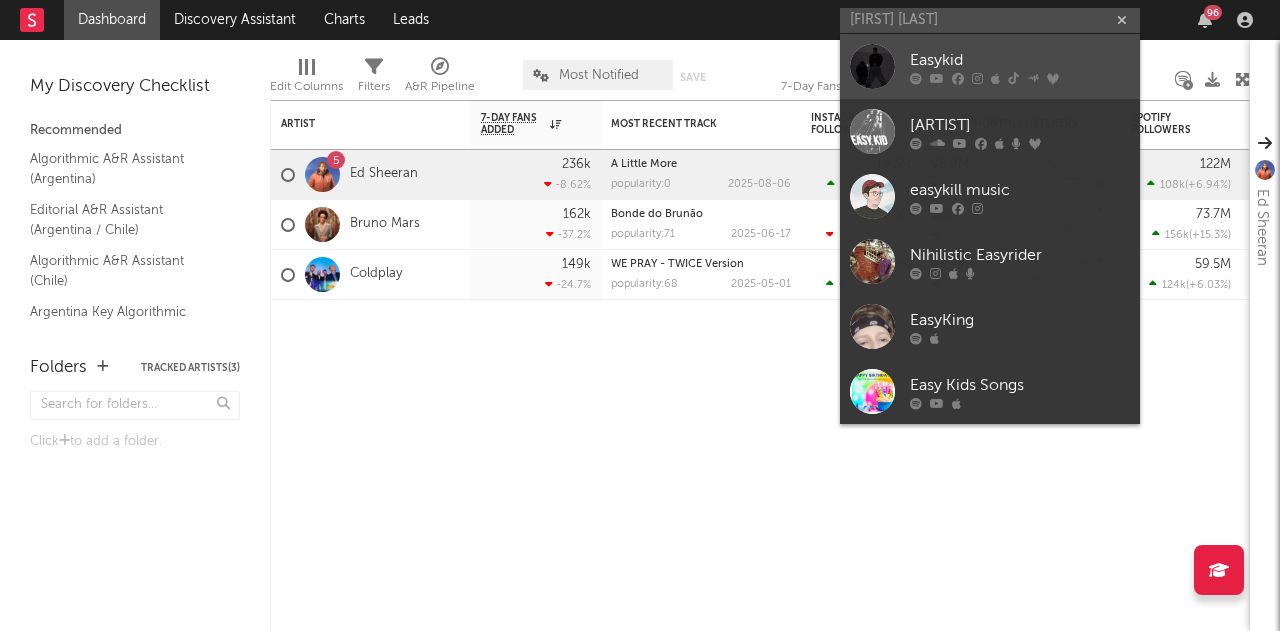 click on "Easykid" at bounding box center [1020, 60] 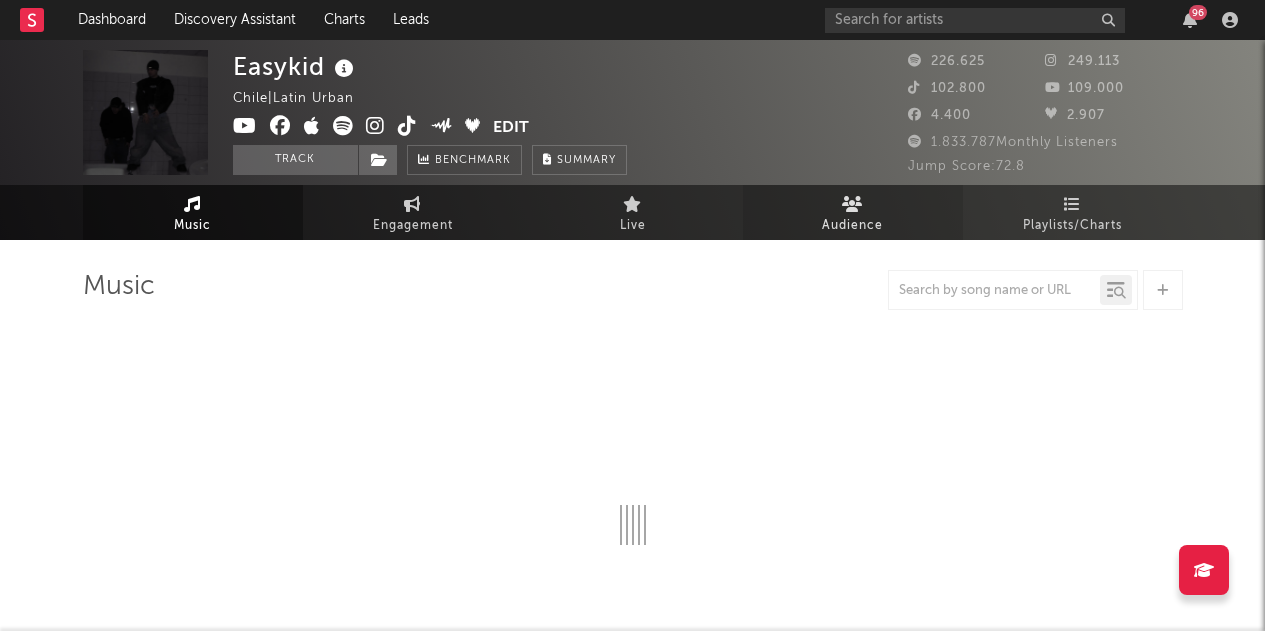 click on "Audience" at bounding box center (853, 212) 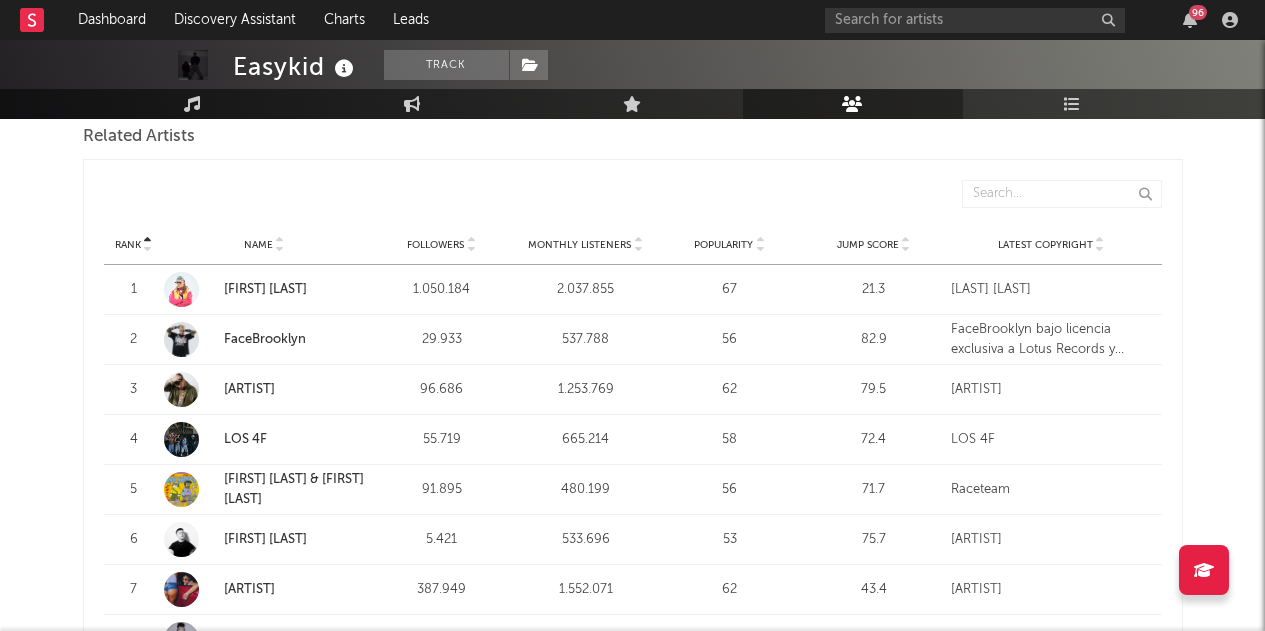 scroll, scrollTop: 600, scrollLeft: 0, axis: vertical 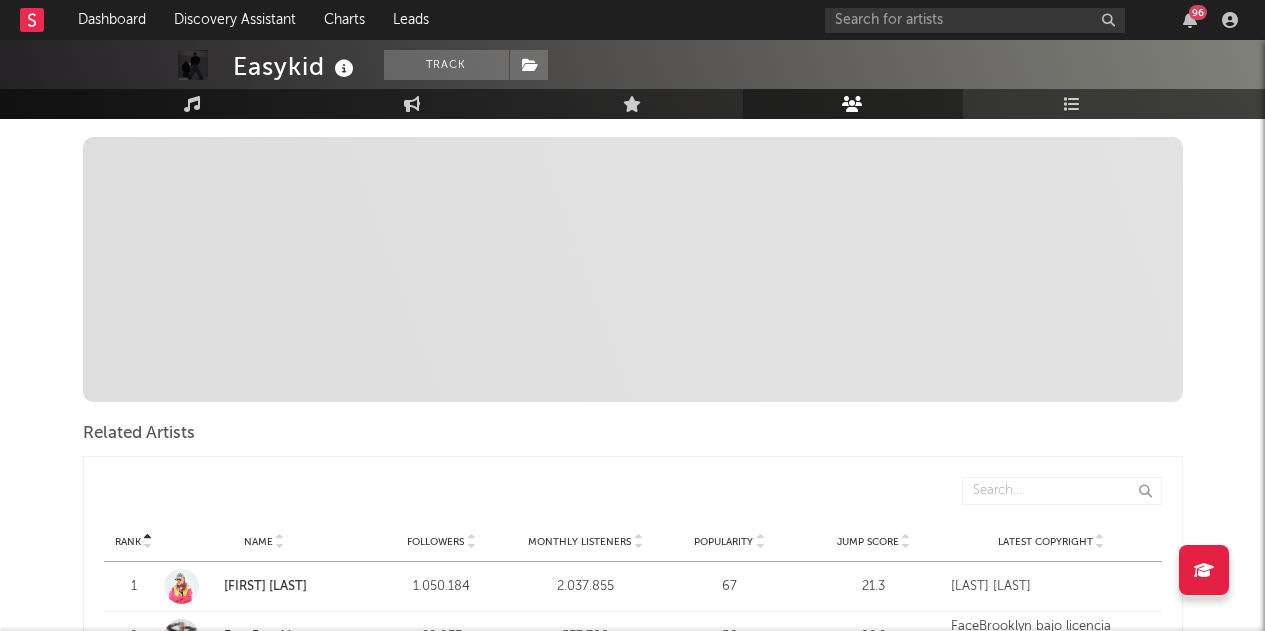 click on "Discovered On Show more Playlist Description Playlist Description Playlist Description Playlist Description Playlist Description Playlist Description" at bounding box center (633, 269) 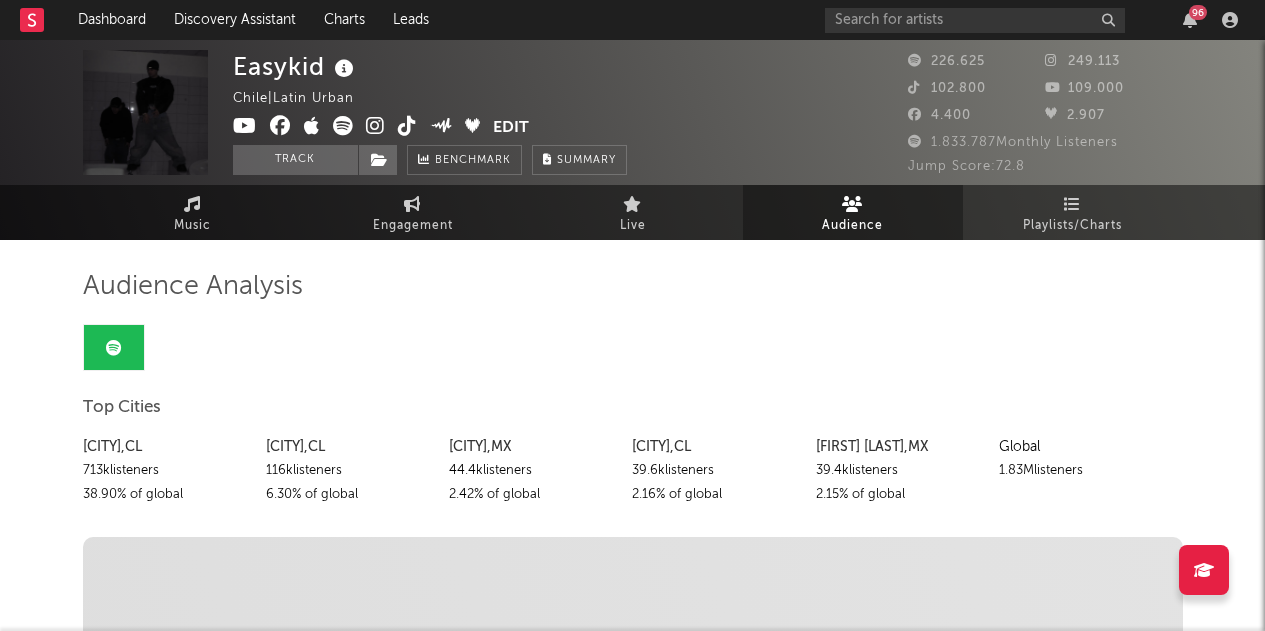 scroll, scrollTop: 0, scrollLeft: 0, axis: both 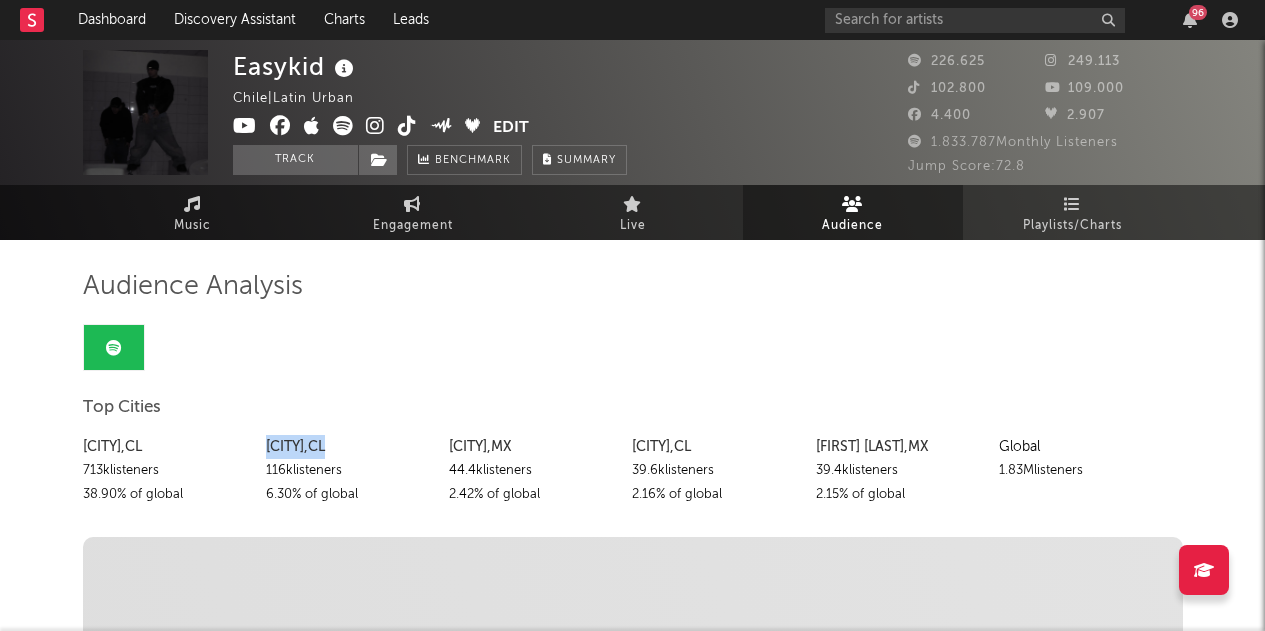 drag, startPoint x: 270, startPoint y: 447, endPoint x: 391, endPoint y: 438, distance: 121.33425 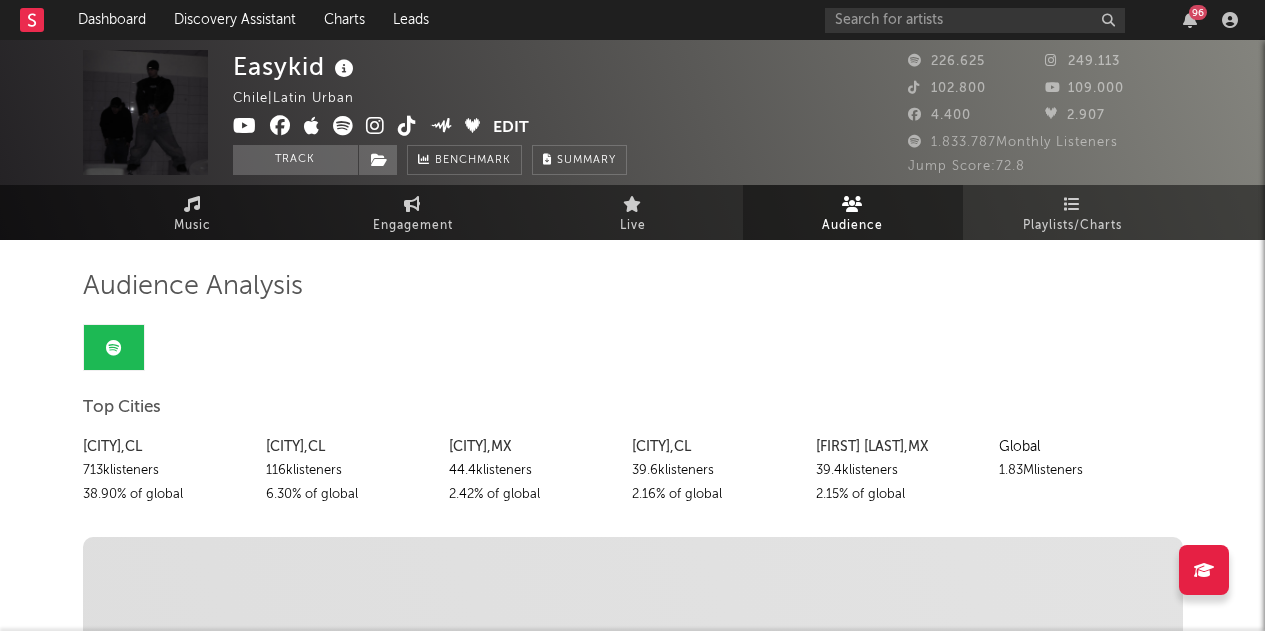 click on "[CITY], [COUNTRY]" at bounding box center [533, 447] 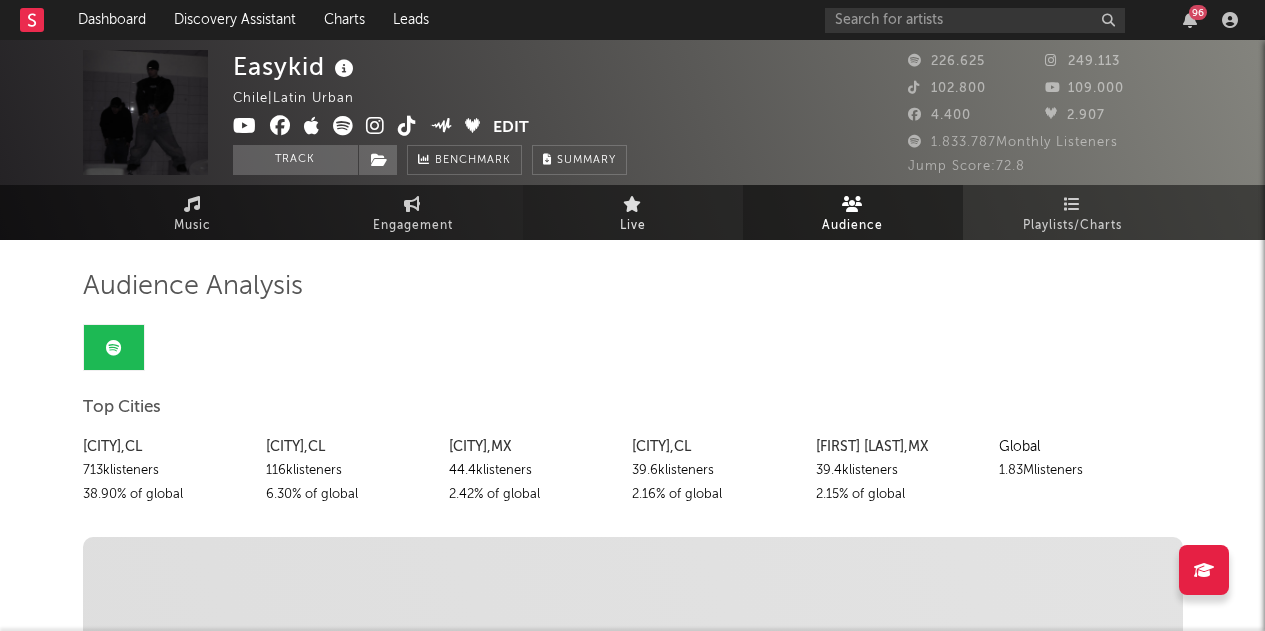click on "Live" at bounding box center [633, 212] 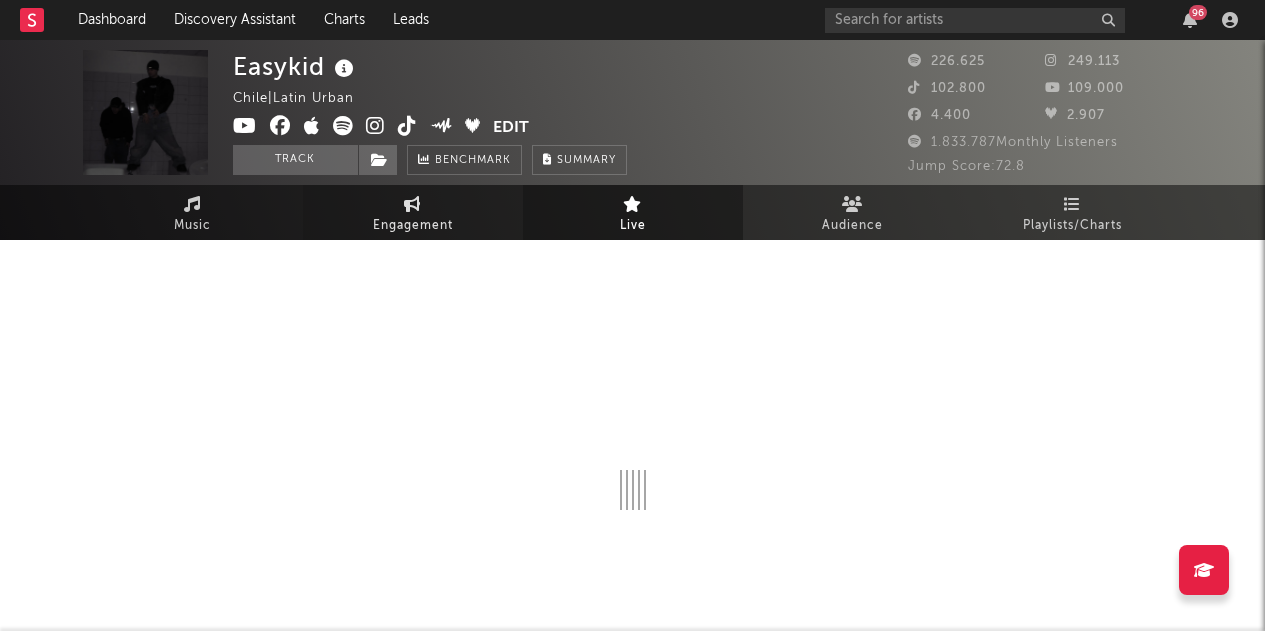 click on "Engagement" at bounding box center [413, 212] 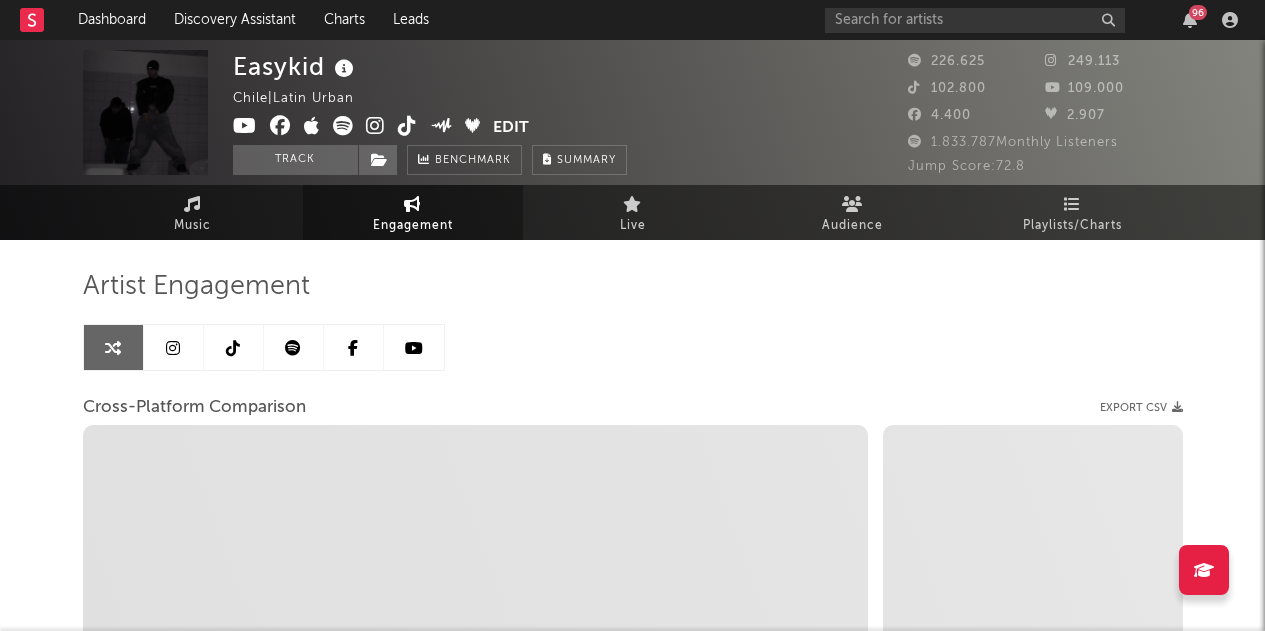 click on "Engagement" at bounding box center [413, 226] 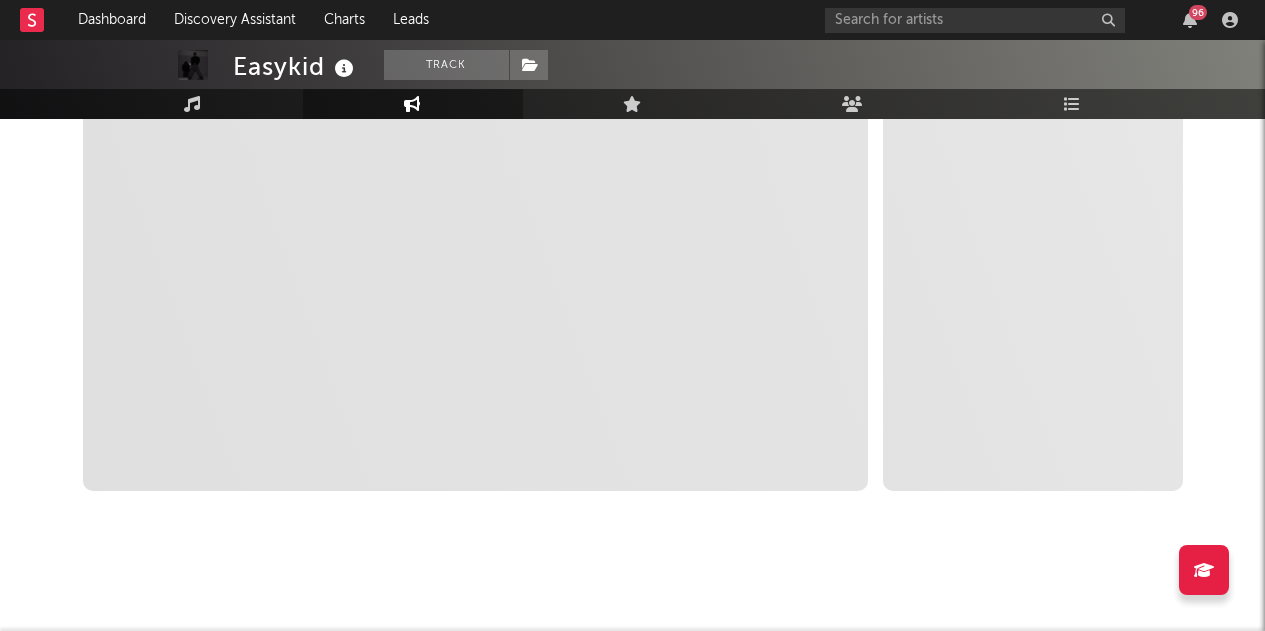 scroll, scrollTop: 0, scrollLeft: 0, axis: both 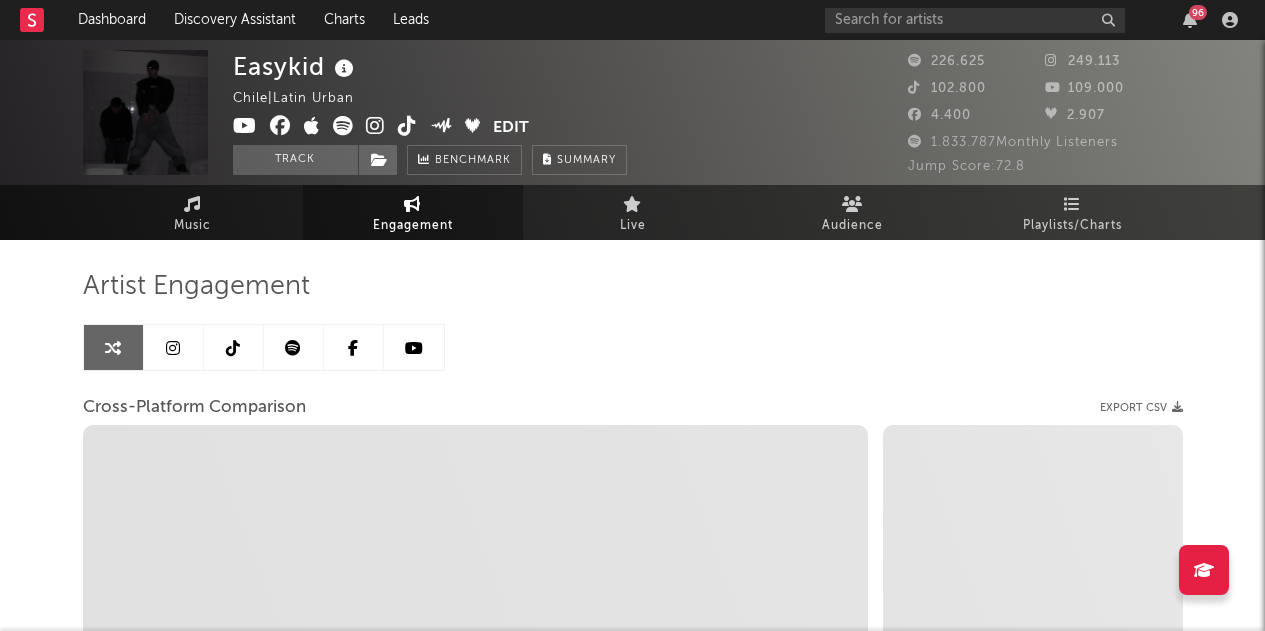 click at bounding box center [294, 347] 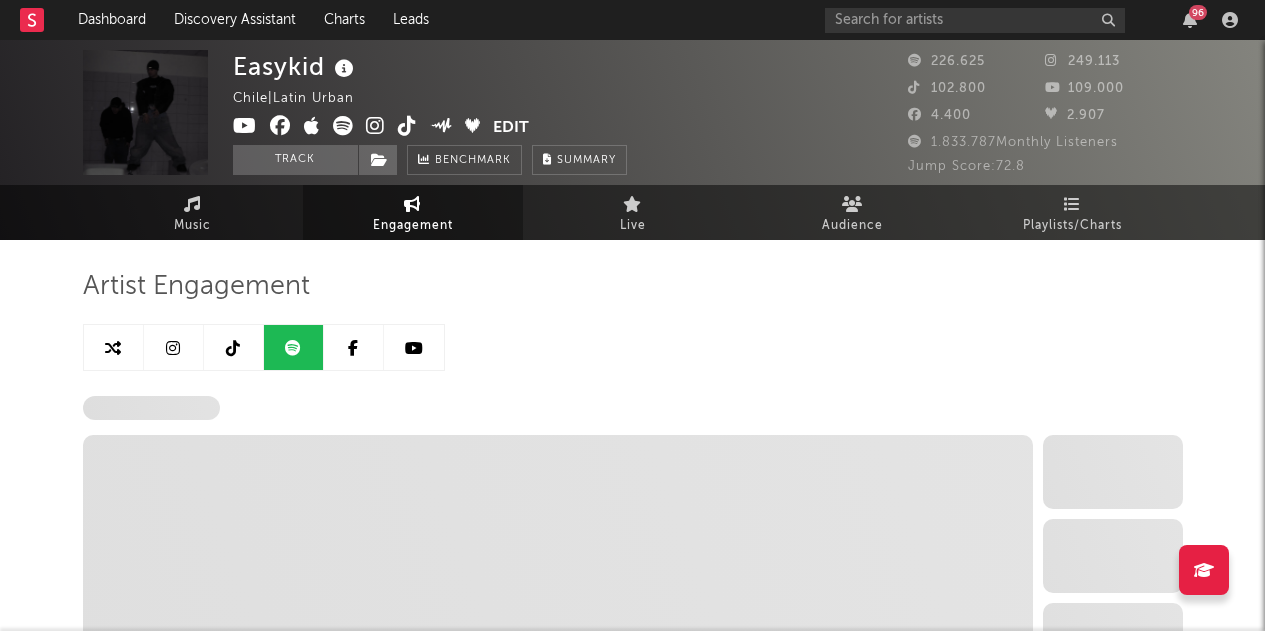 select on "6m" 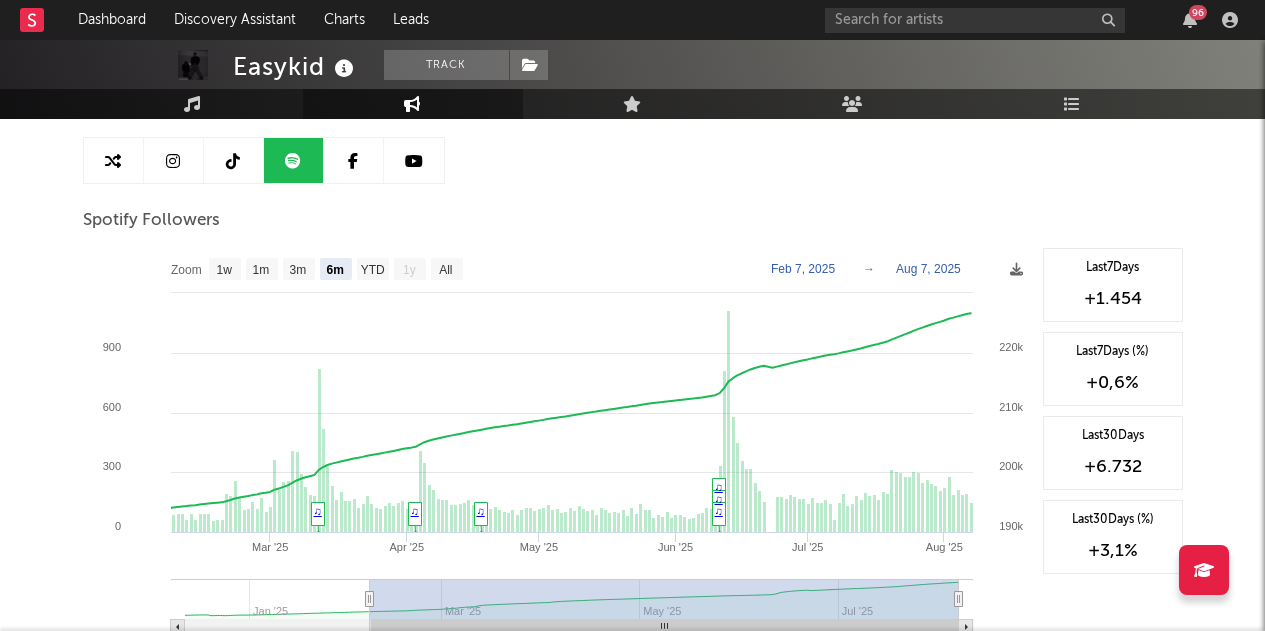 scroll, scrollTop: 200, scrollLeft: 0, axis: vertical 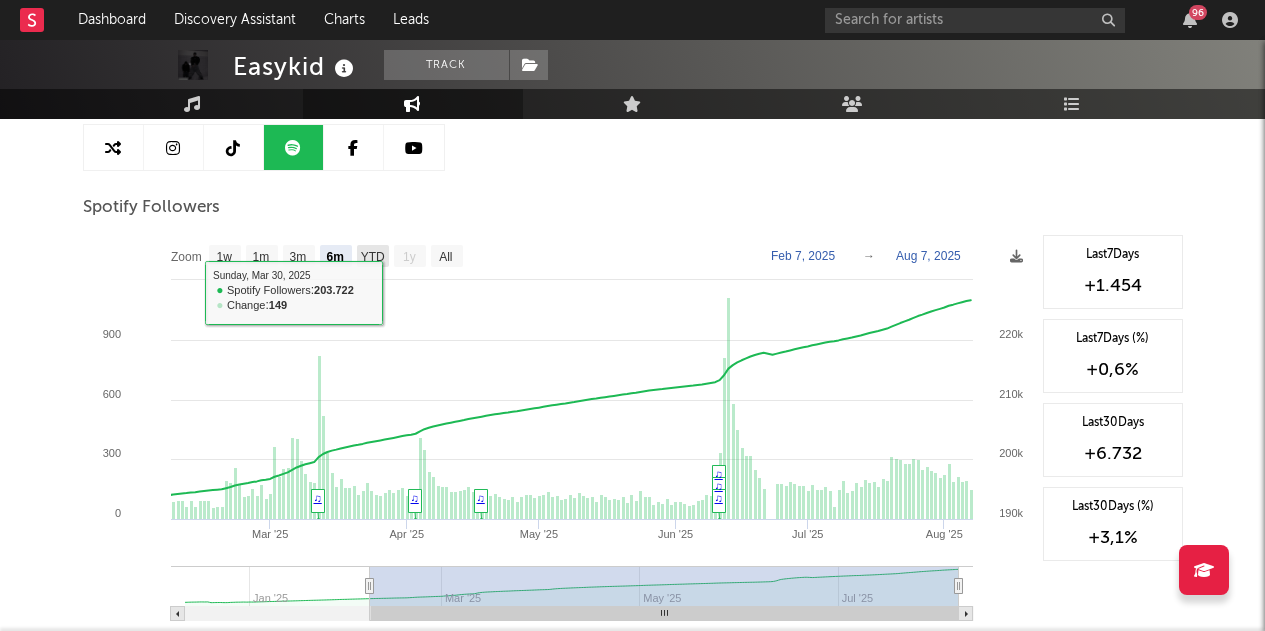 click on "YTD" 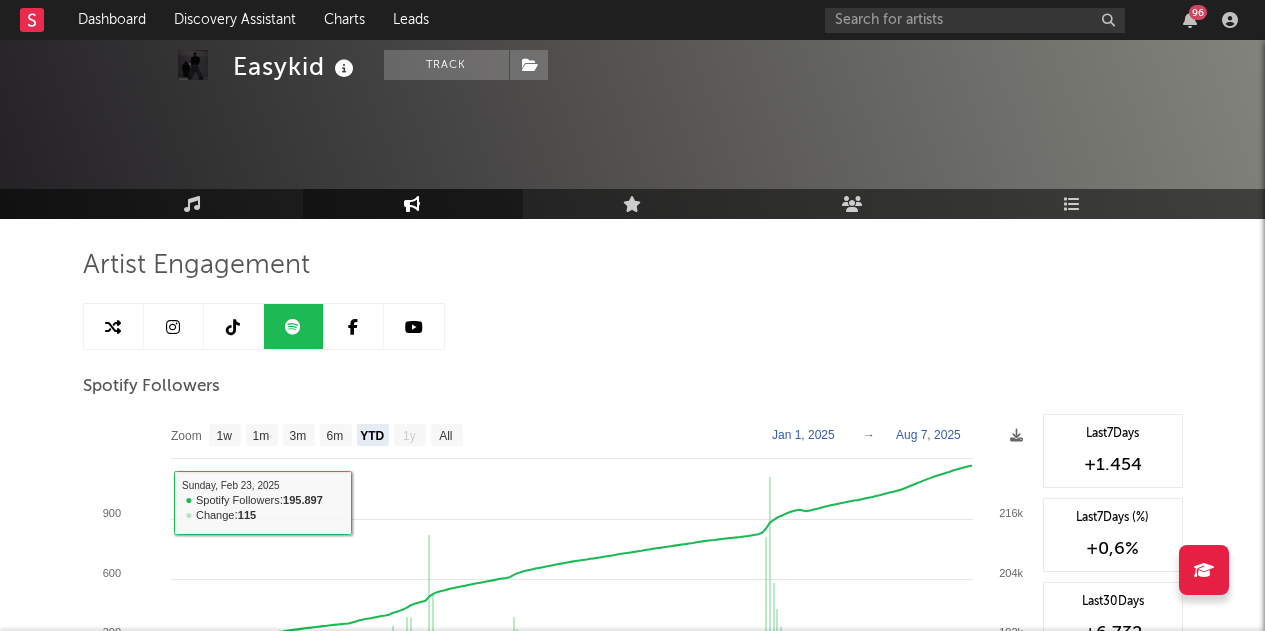 scroll, scrollTop: 0, scrollLeft: 0, axis: both 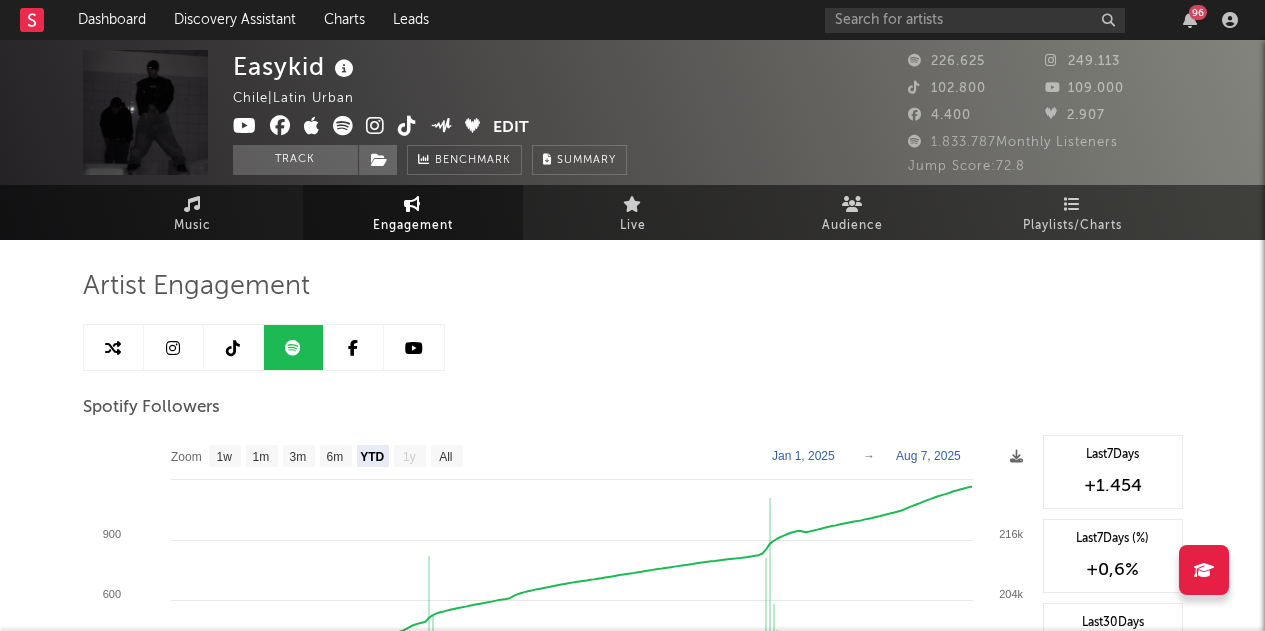 click at bounding box center (174, 347) 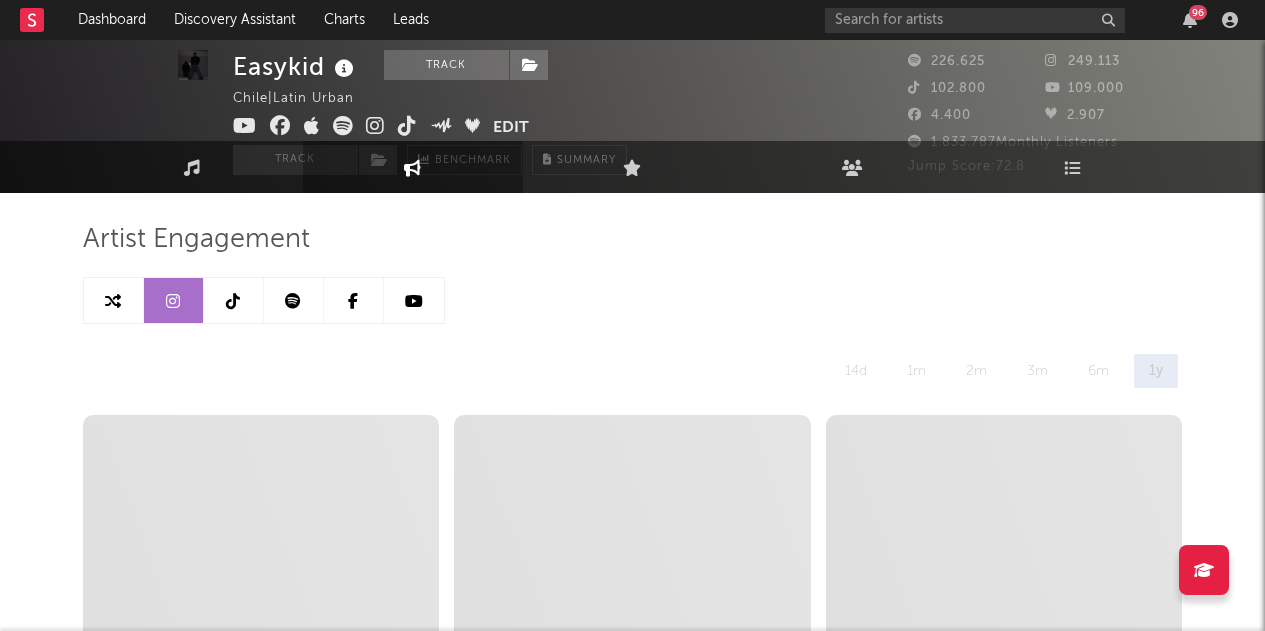 scroll, scrollTop: 200, scrollLeft: 0, axis: vertical 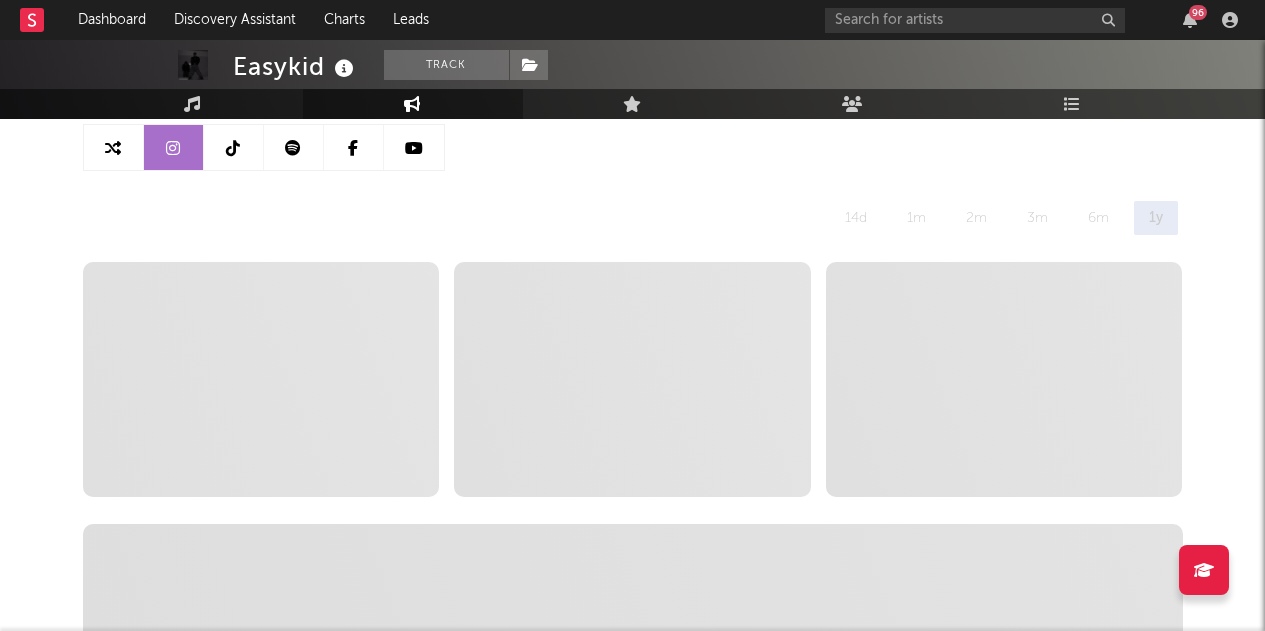 select on "6m" 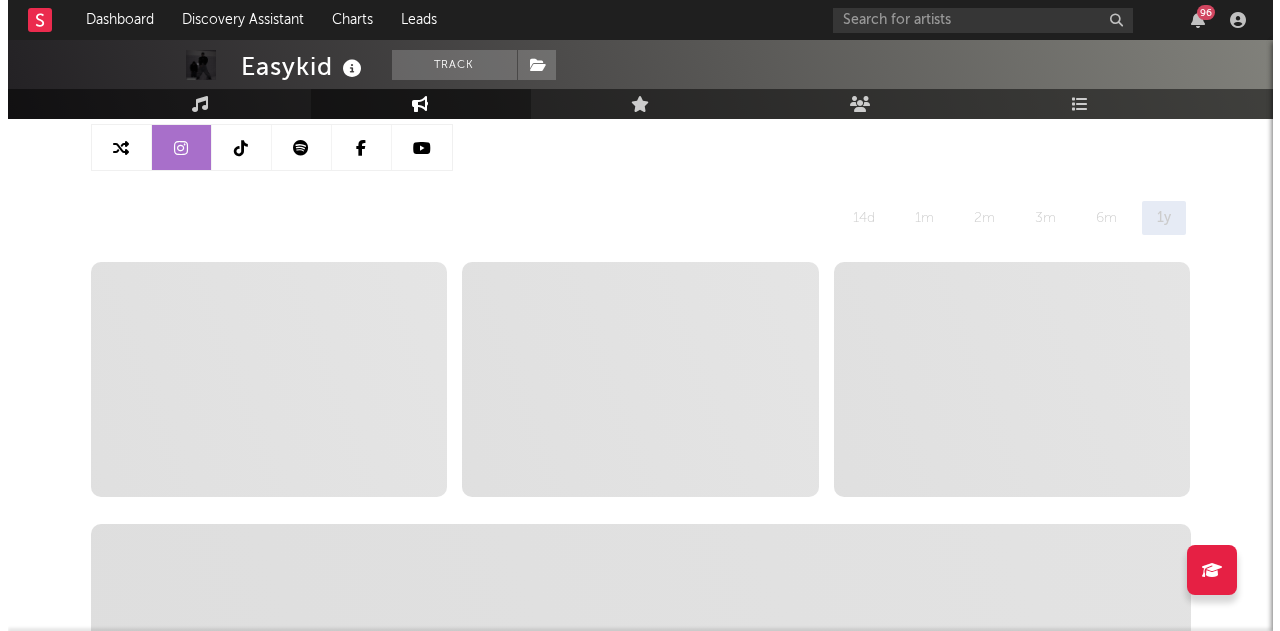 scroll, scrollTop: 0, scrollLeft: 0, axis: both 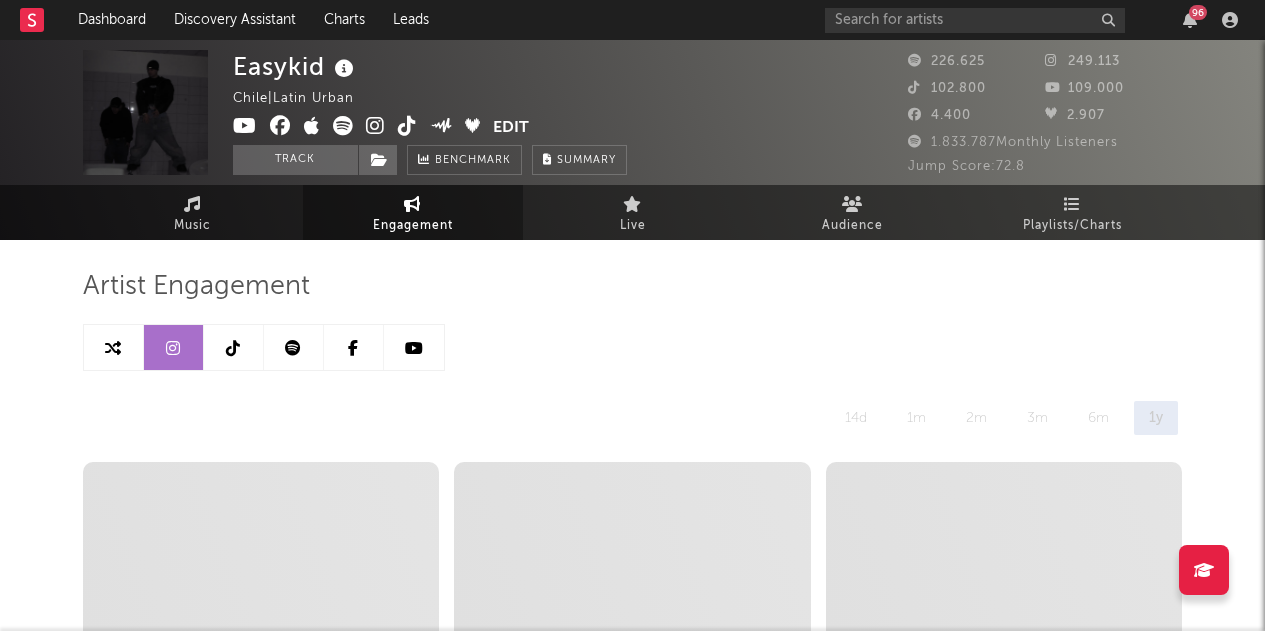 click at bounding box center [375, 126] 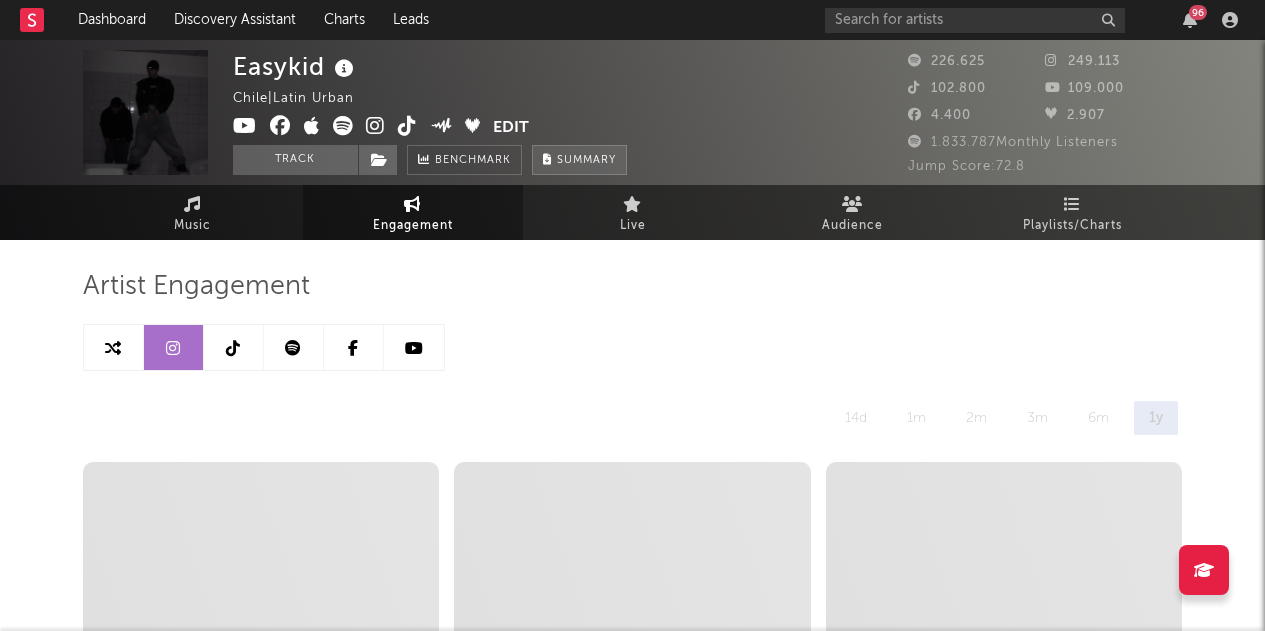 click on "Summary" at bounding box center (579, 160) 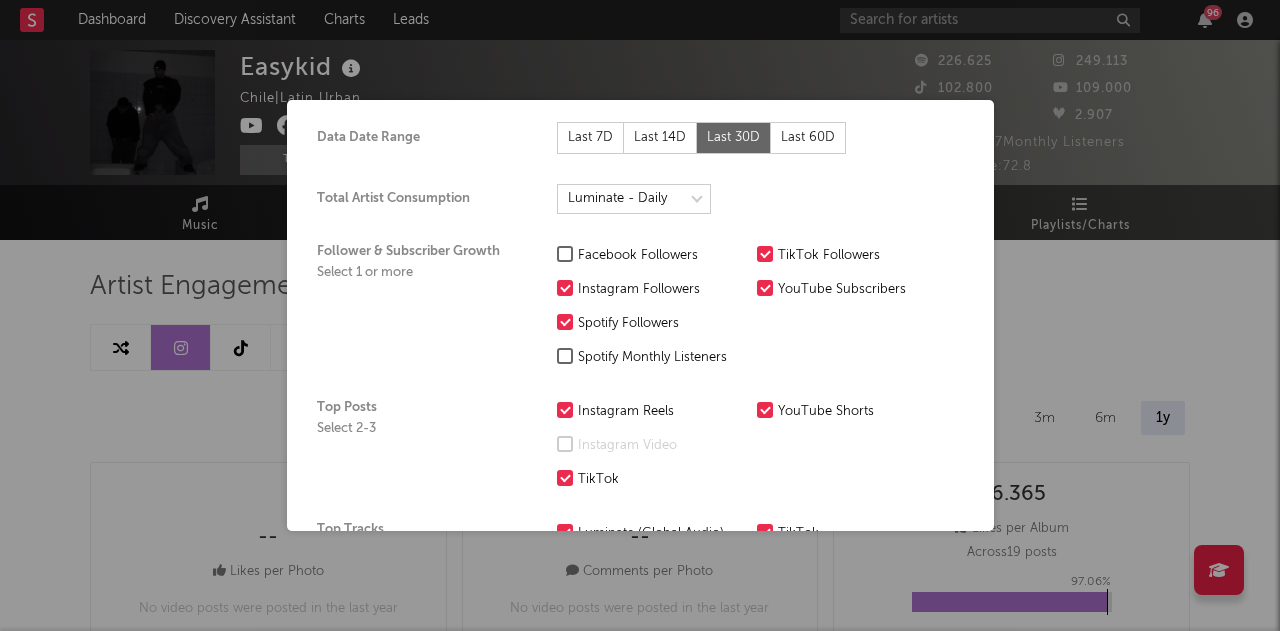 scroll, scrollTop: 0, scrollLeft: 0, axis: both 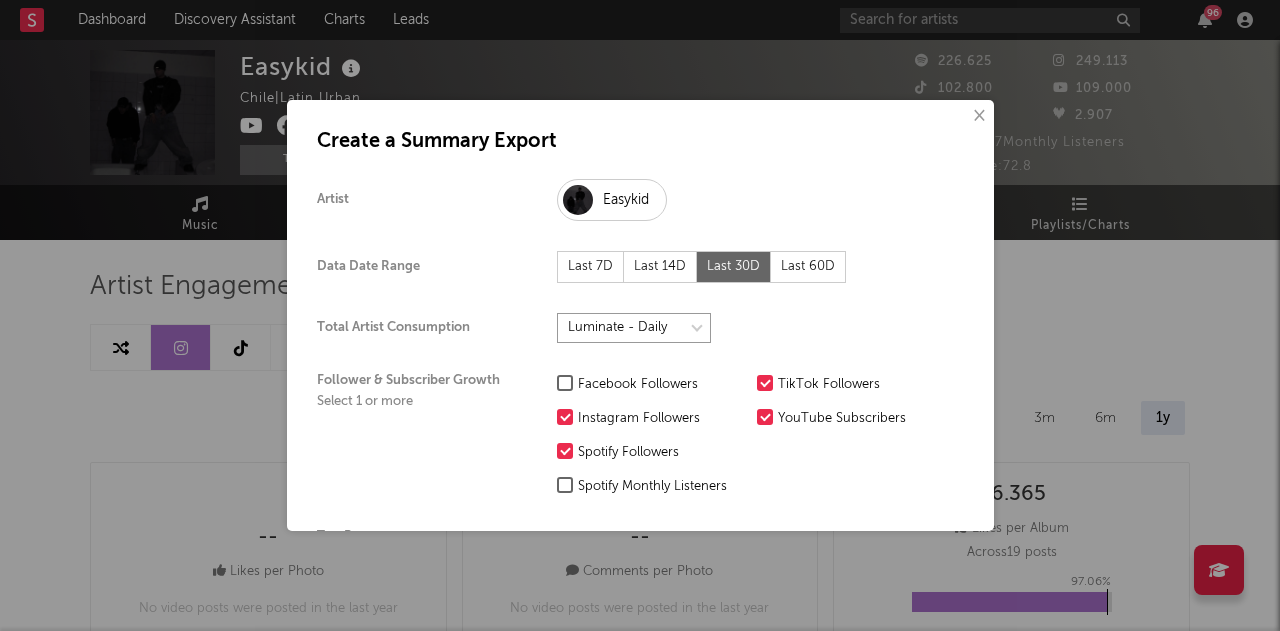 click at bounding box center (634, 328) 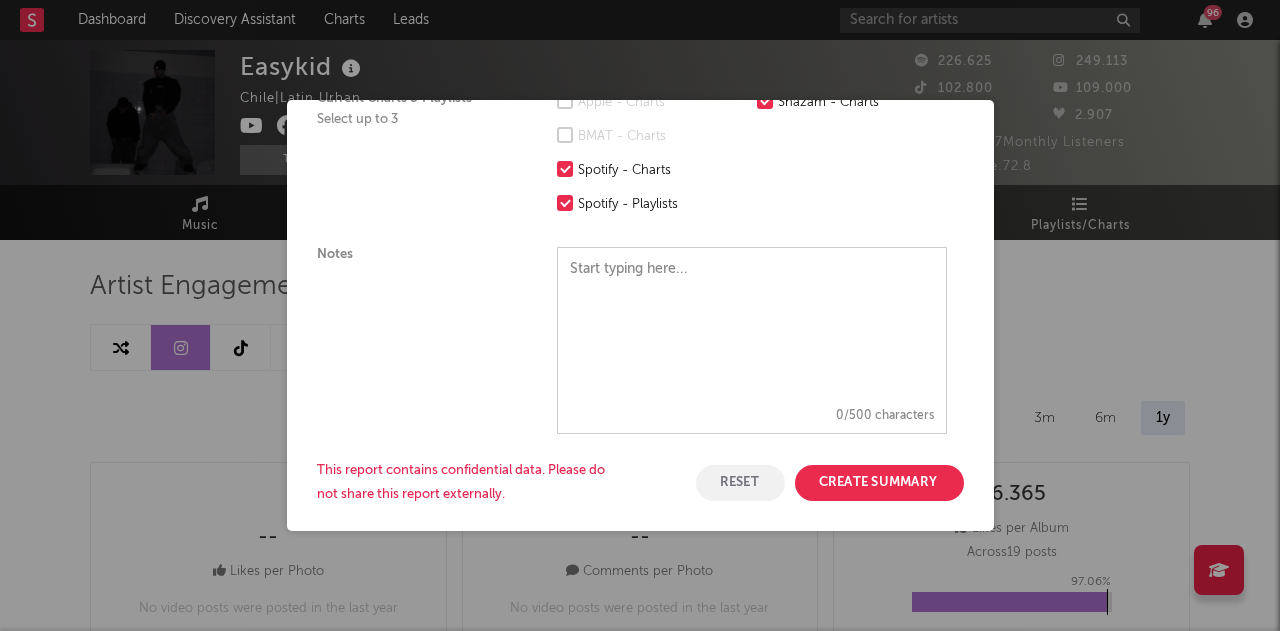 scroll, scrollTop: 746, scrollLeft: 0, axis: vertical 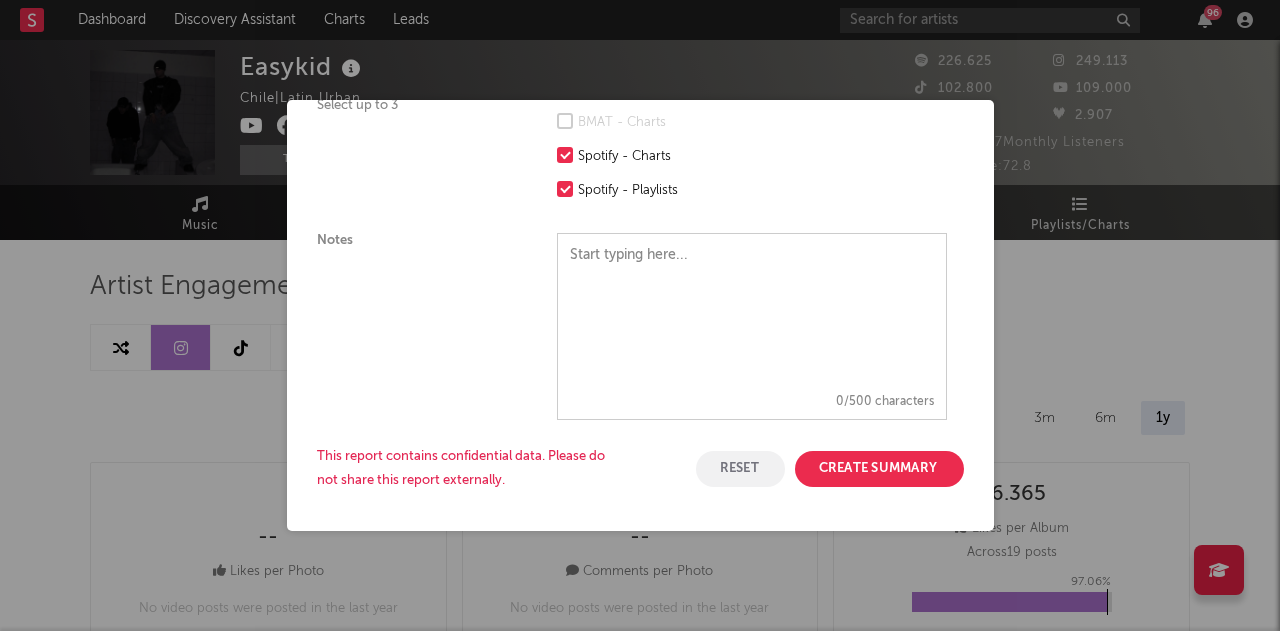 click on "× Create a Summary Export Artist Easykid Data Date Range Last 7D Last 14D Last 30D Last 60D Total Artist Consumption Follower & Subscriber Growth Select 1 or more Facebook Followers Instagram Followers Spotify Followers Spotify Monthly Listeners TikTok Followers YouTube Subscribers Top Posts Select 2-3 Instagram Reels Instagram Video TikTok YouTube Shorts Top Tracks Select 1-5 Luminate (Global Audio) Luminate (US Audio) Spotify TikTok YouTube Sort By Current Charts & Playlists Select up to 3 Apple - Charts BMAT - Charts Spotify - Charts Spotify - Playlists Shazam - Charts Notes 0 /500 characters This report contains confidential data. Please do not share this report externally. Reset Create Summary" at bounding box center (640, 315) 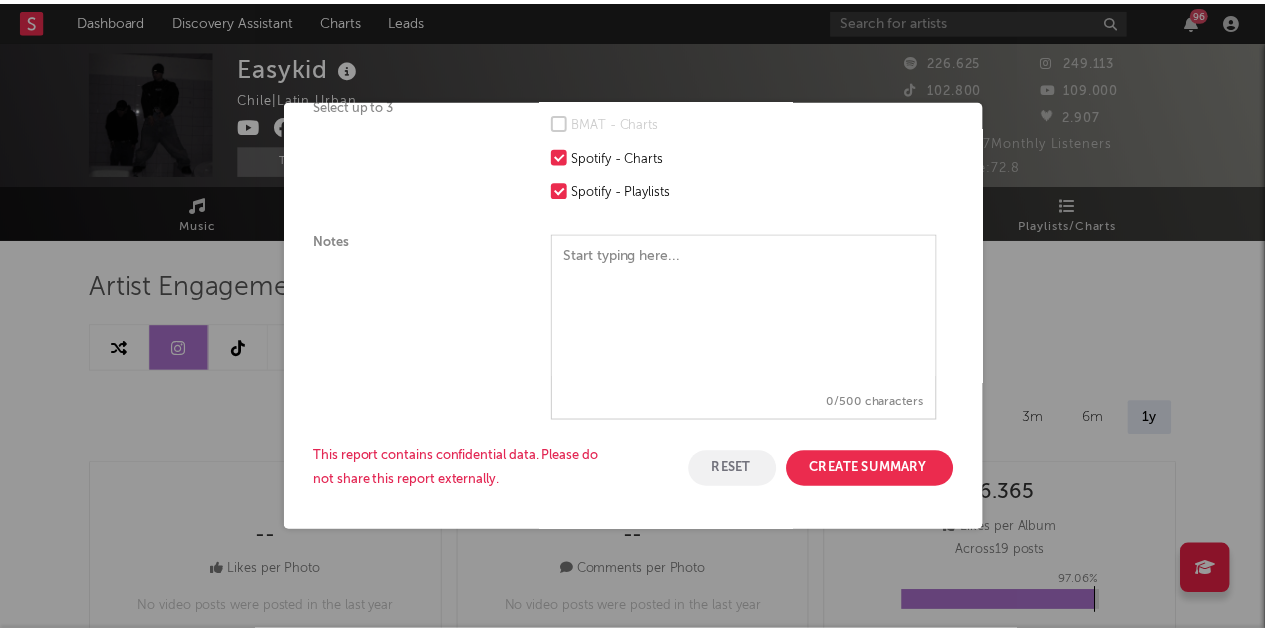 scroll, scrollTop: 0, scrollLeft: 0, axis: both 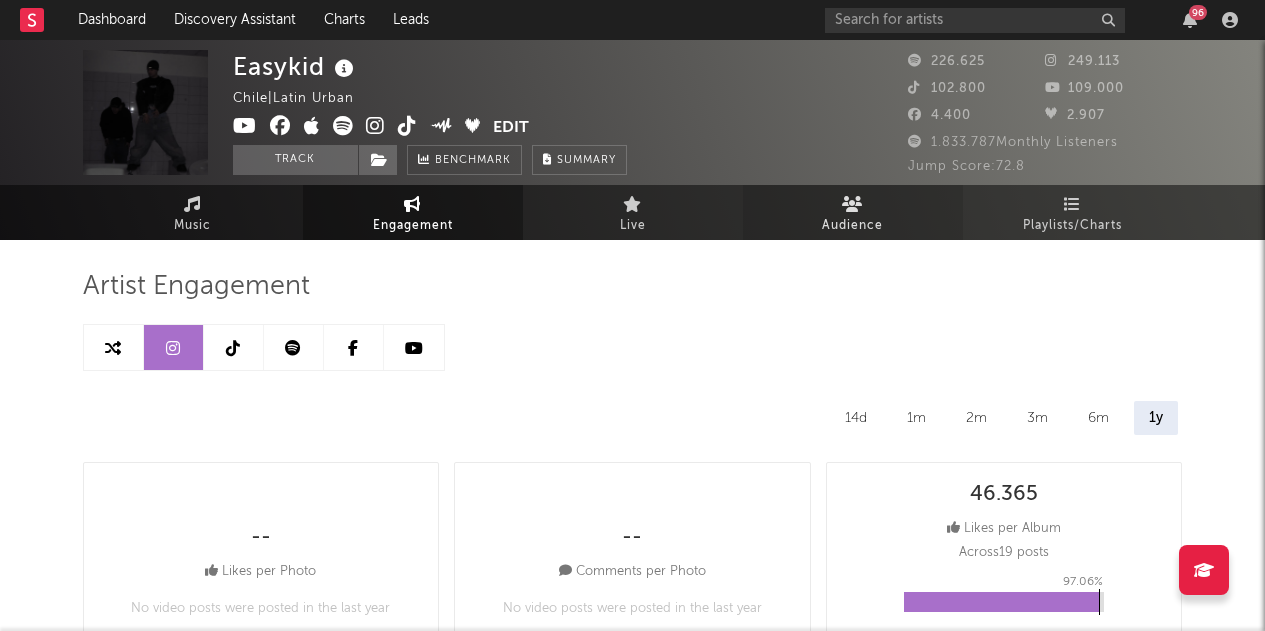 click on "Audience" at bounding box center [852, 226] 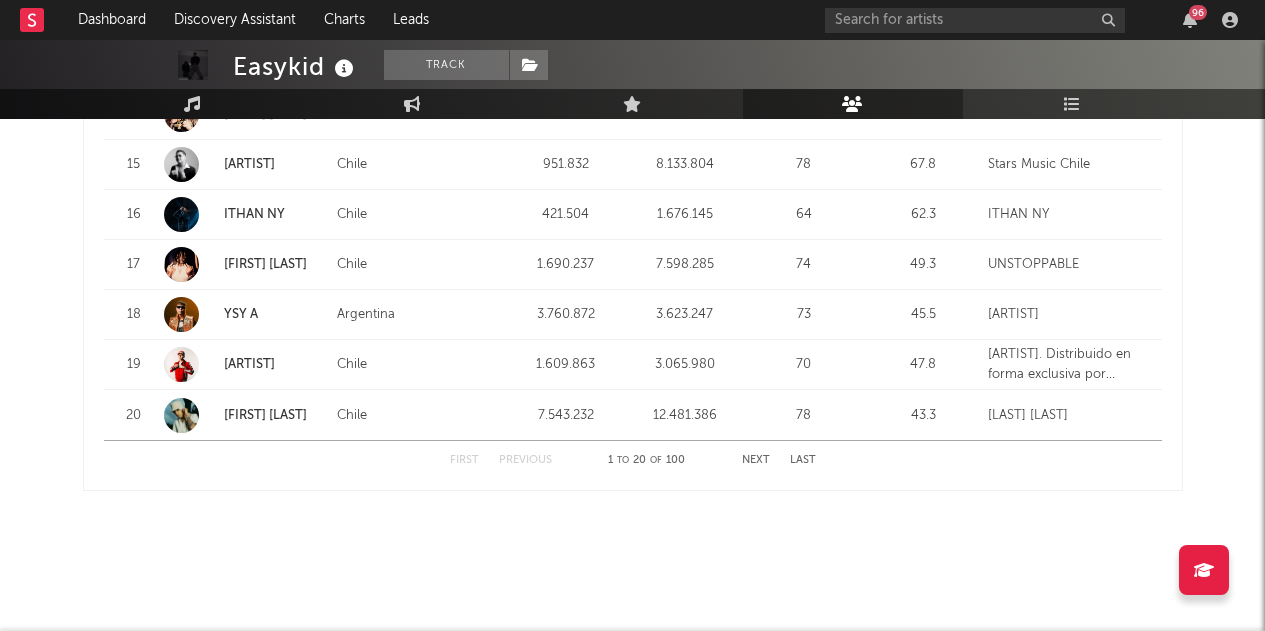 scroll, scrollTop: 2732, scrollLeft: 0, axis: vertical 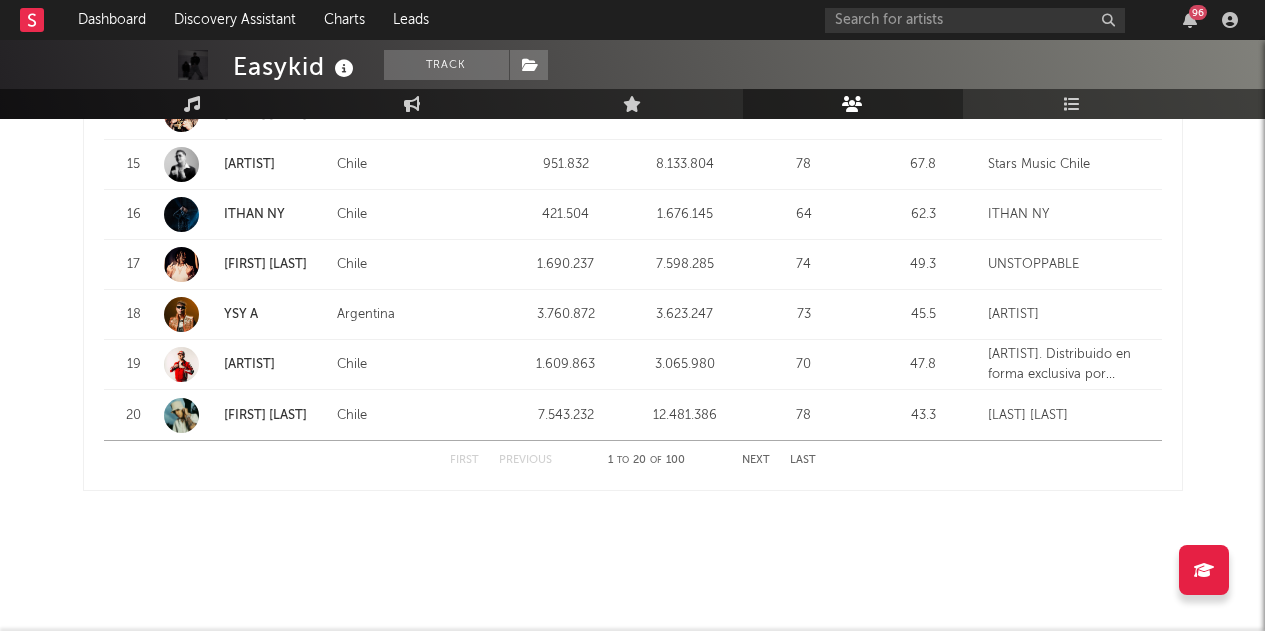 click on "Last" at bounding box center (803, 460) 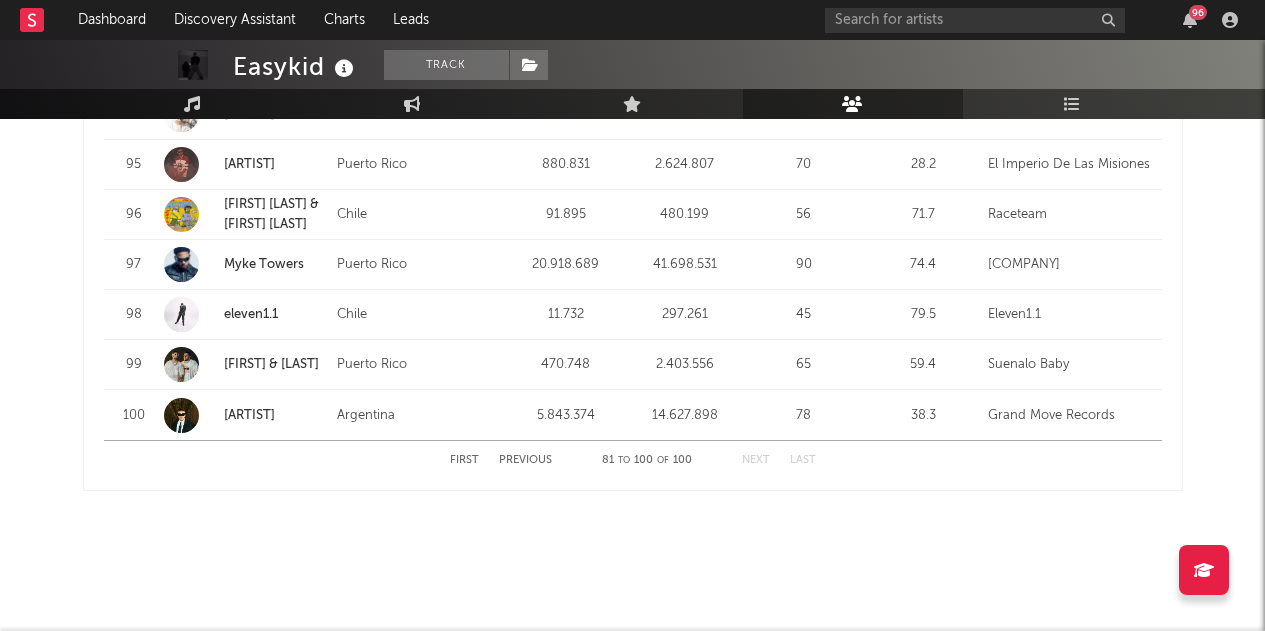 click on "Previous" at bounding box center [525, 460] 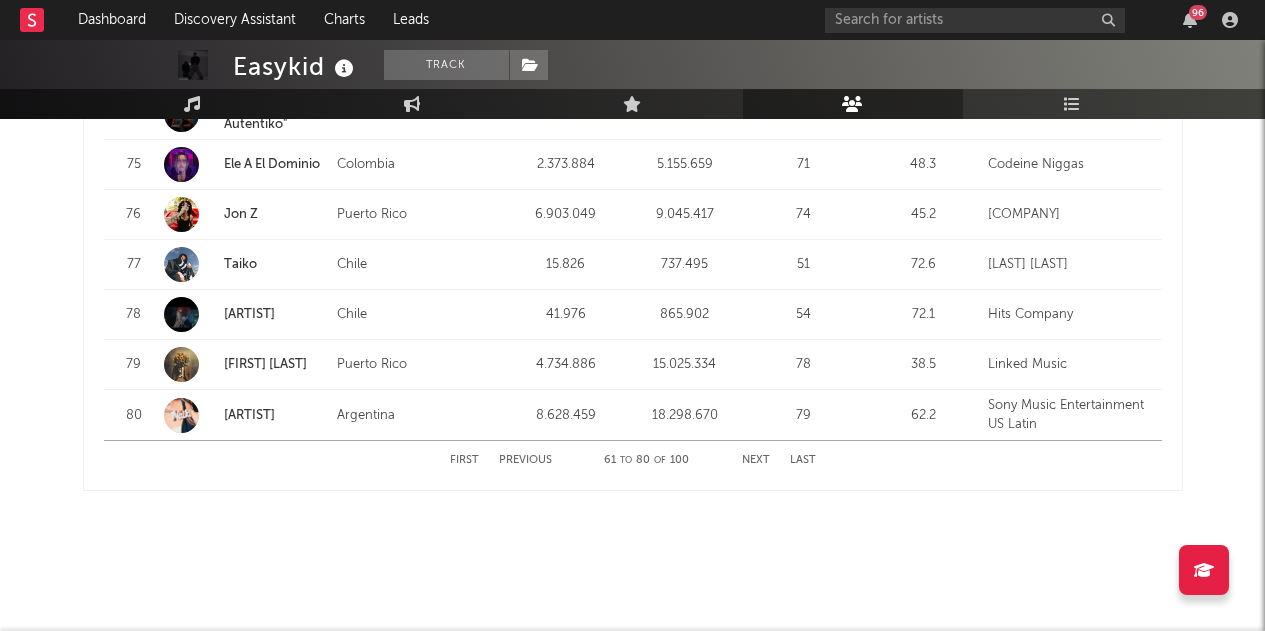 click on "Previous" at bounding box center (525, 460) 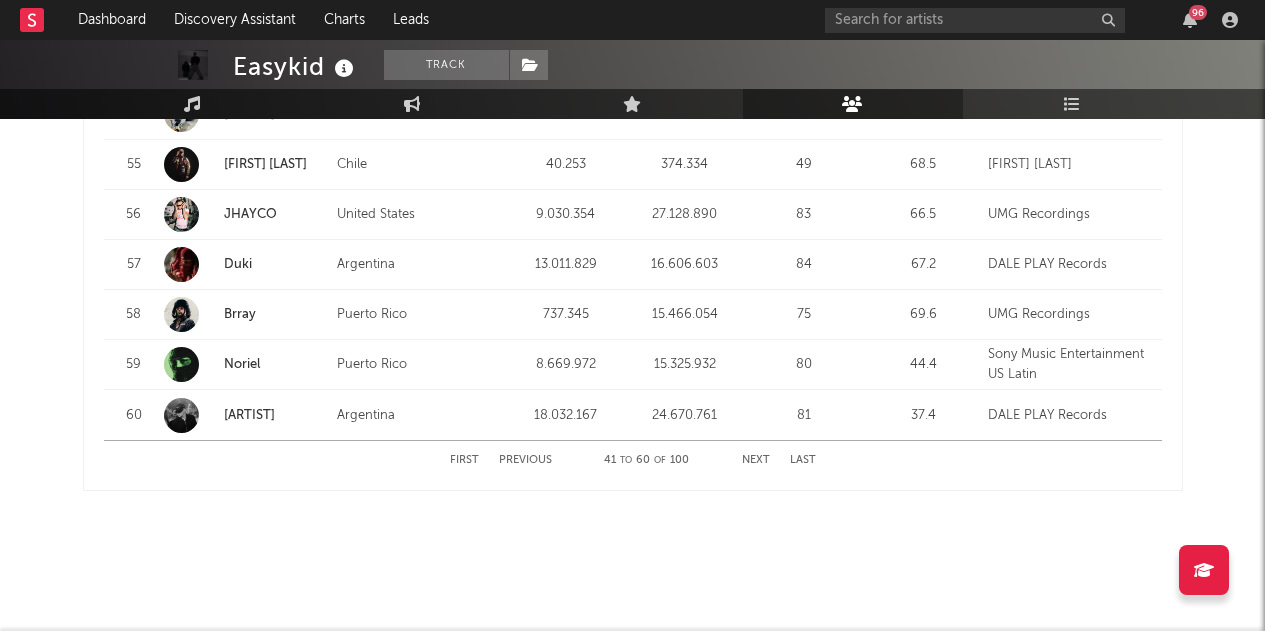 click on "Previous" at bounding box center (525, 460) 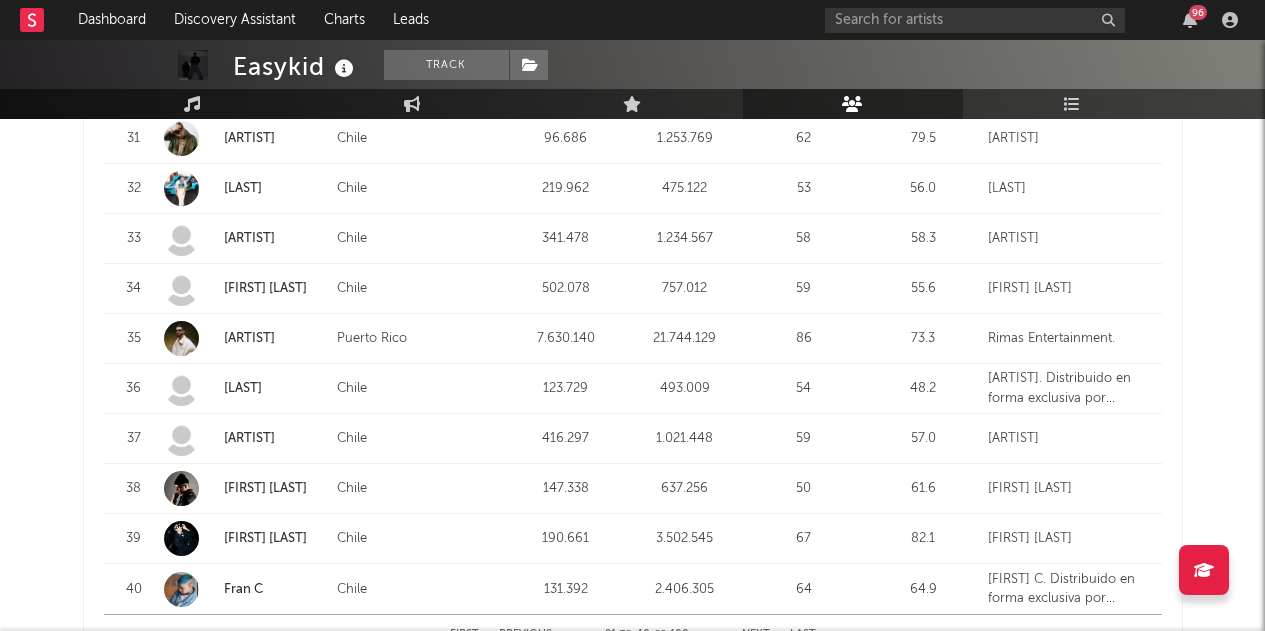 scroll, scrollTop: 2632, scrollLeft: 0, axis: vertical 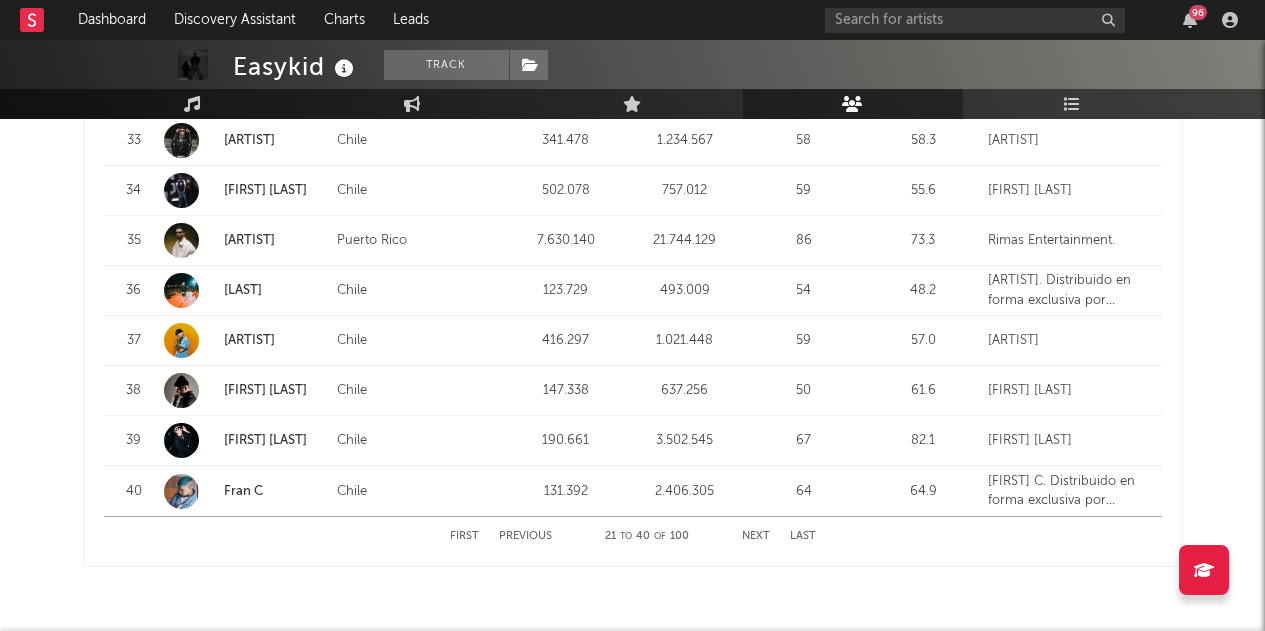 click on "Next" at bounding box center (756, 536) 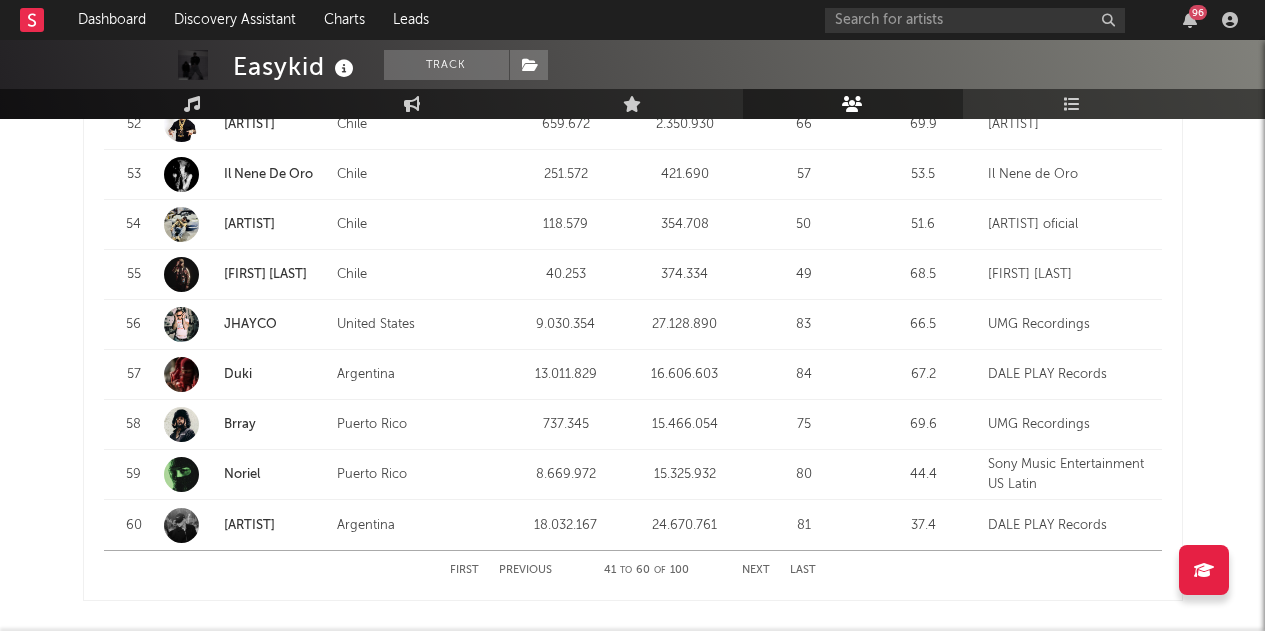 scroll, scrollTop: 2632, scrollLeft: 0, axis: vertical 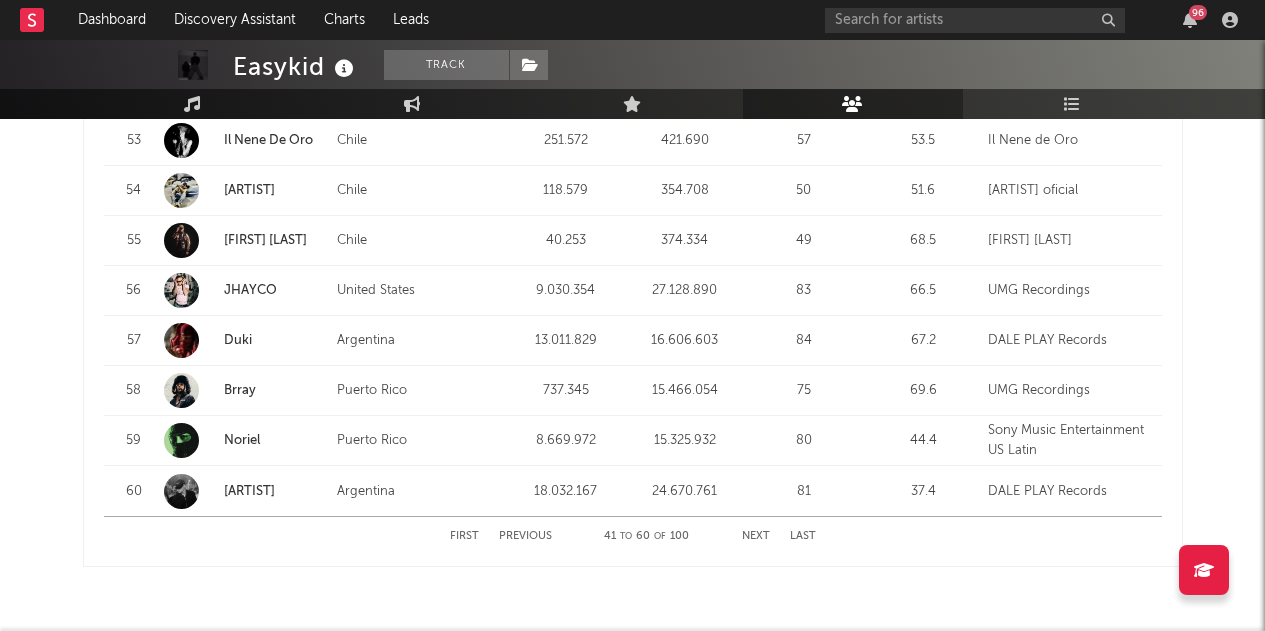 click on "Next" at bounding box center [756, 536] 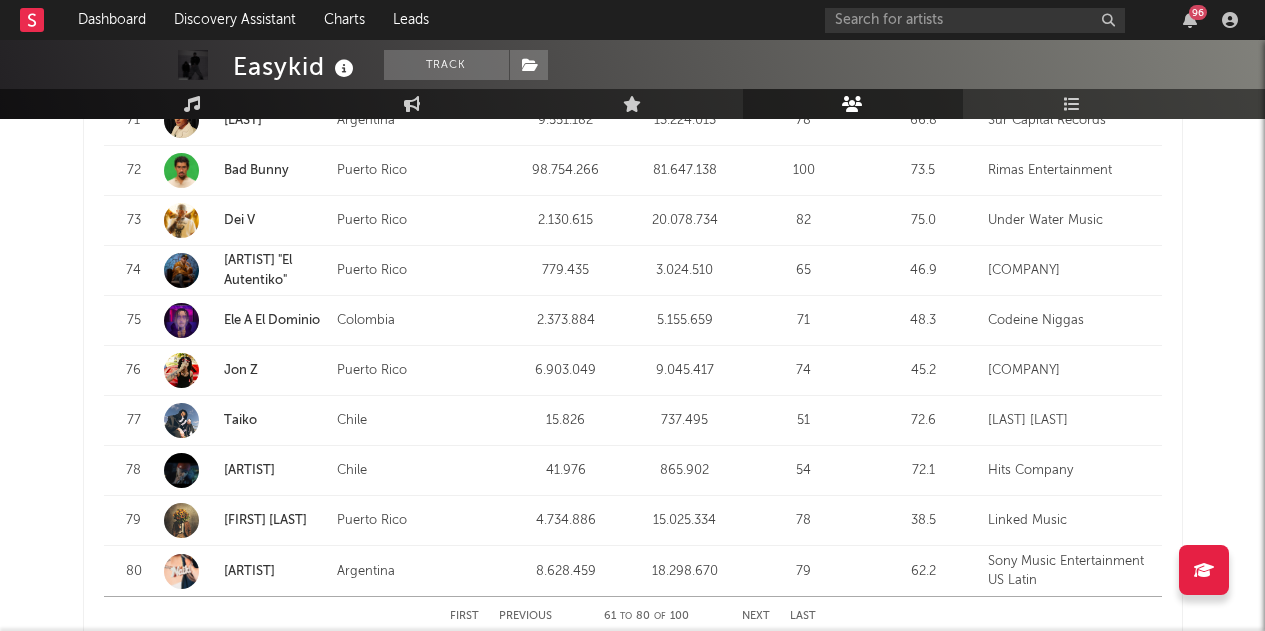 scroll, scrollTop: 2632, scrollLeft: 0, axis: vertical 